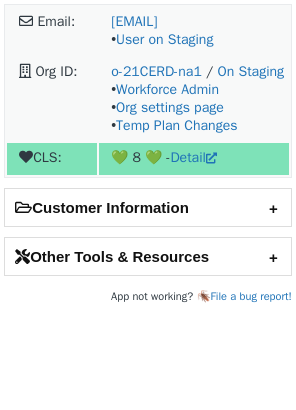 scroll, scrollTop: 0, scrollLeft: 0, axis: both 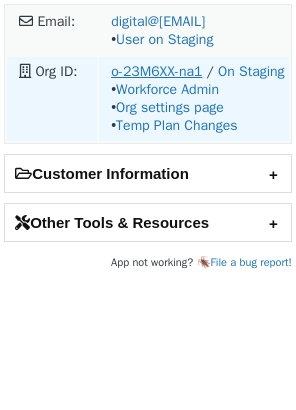 click on "o-23M6XX-na1" at bounding box center (156, 71) 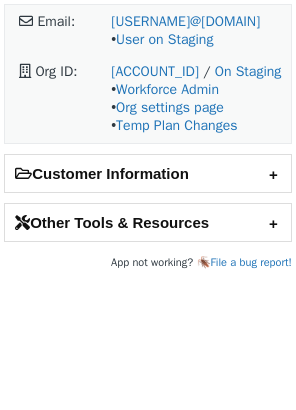 scroll, scrollTop: 0, scrollLeft: 0, axis: both 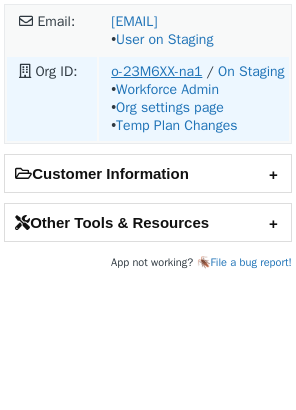 click on "o-23M6XX-na1" at bounding box center [156, 71] 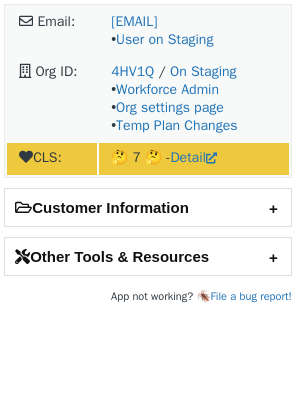 scroll, scrollTop: 0, scrollLeft: 0, axis: both 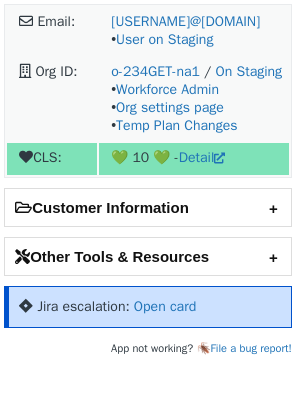 click on "Jira escalation:   Open card" at bounding box center [148, 307] 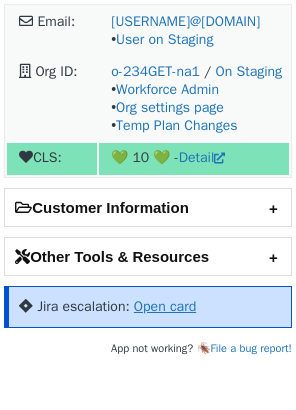 click on "Open card" at bounding box center [165, 306] 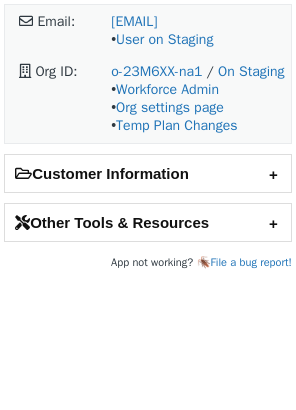 scroll, scrollTop: 0, scrollLeft: 0, axis: both 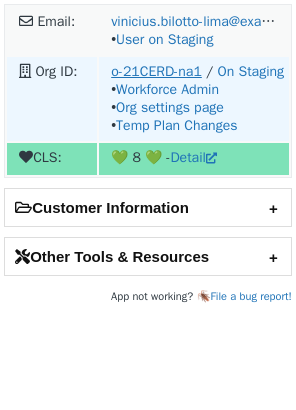click on "o-21CERD-na1" at bounding box center (156, 71) 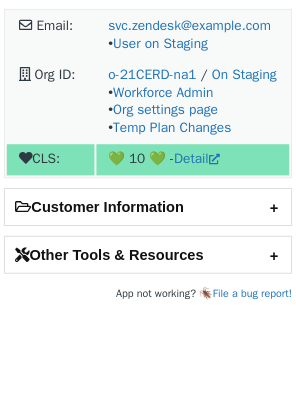 scroll, scrollTop: 0, scrollLeft: 0, axis: both 